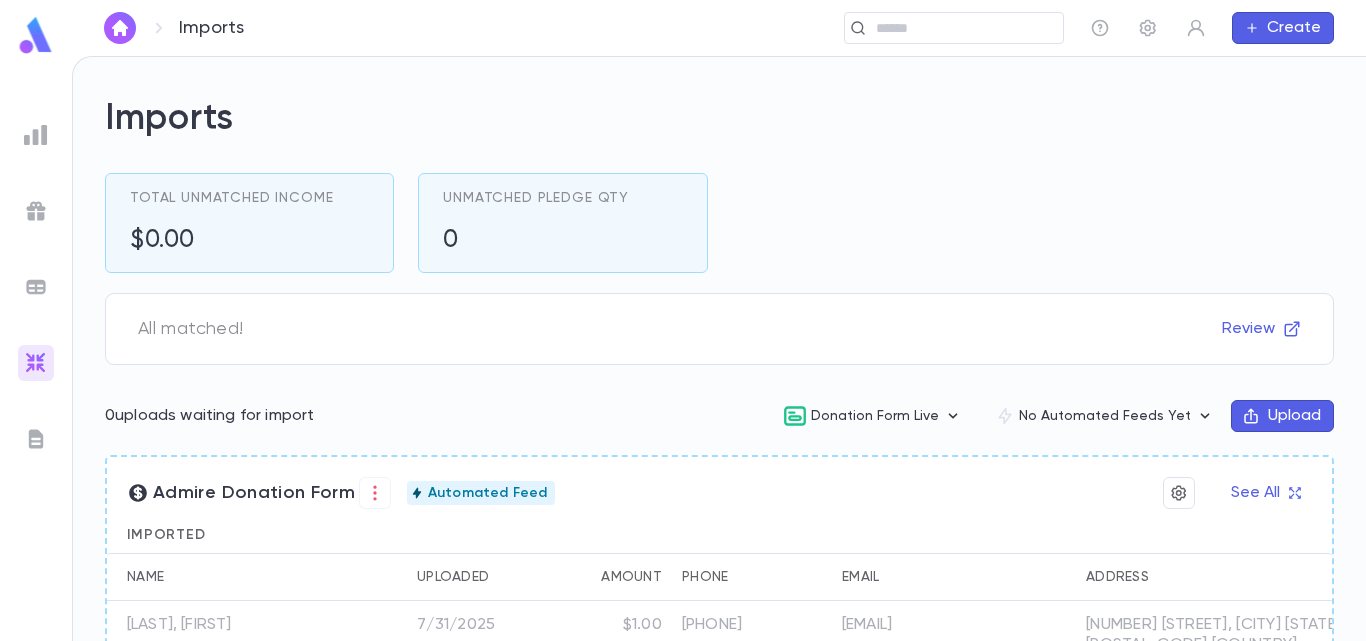 scroll, scrollTop: 0, scrollLeft: 0, axis: both 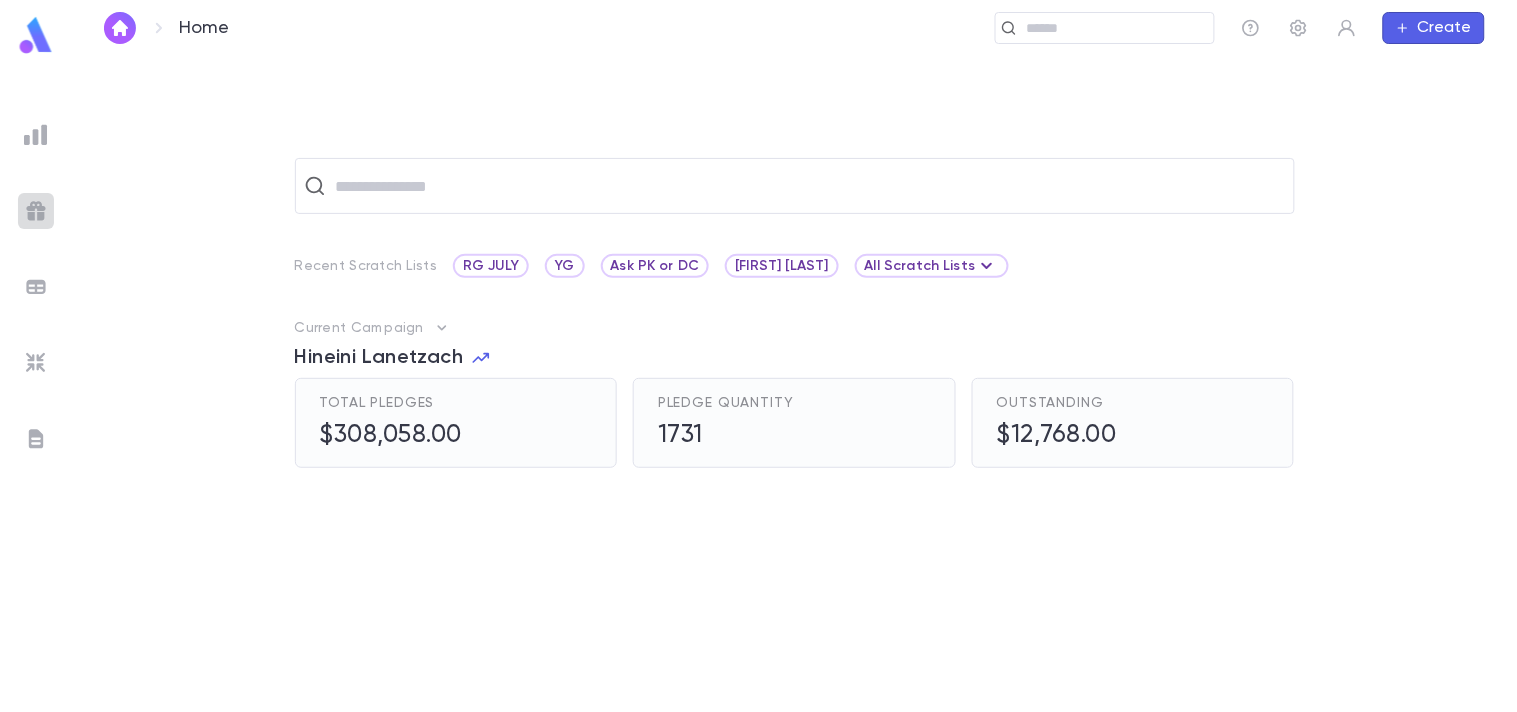 click at bounding box center [36, 211] 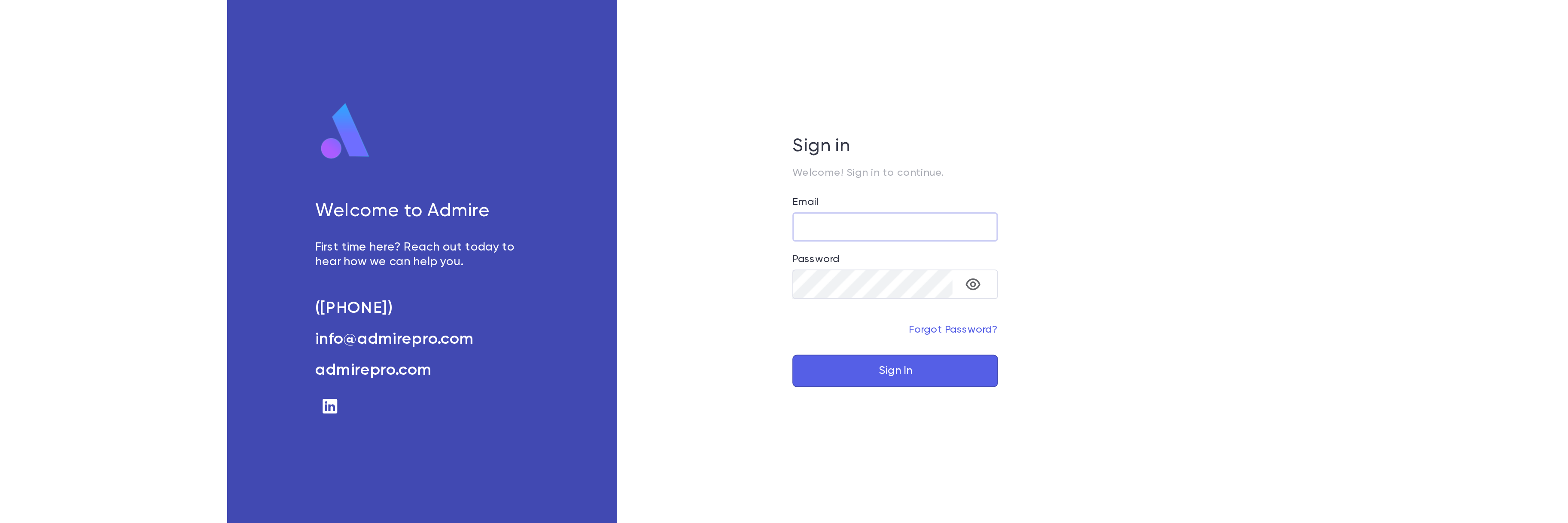 scroll, scrollTop: 0, scrollLeft: 0, axis: both 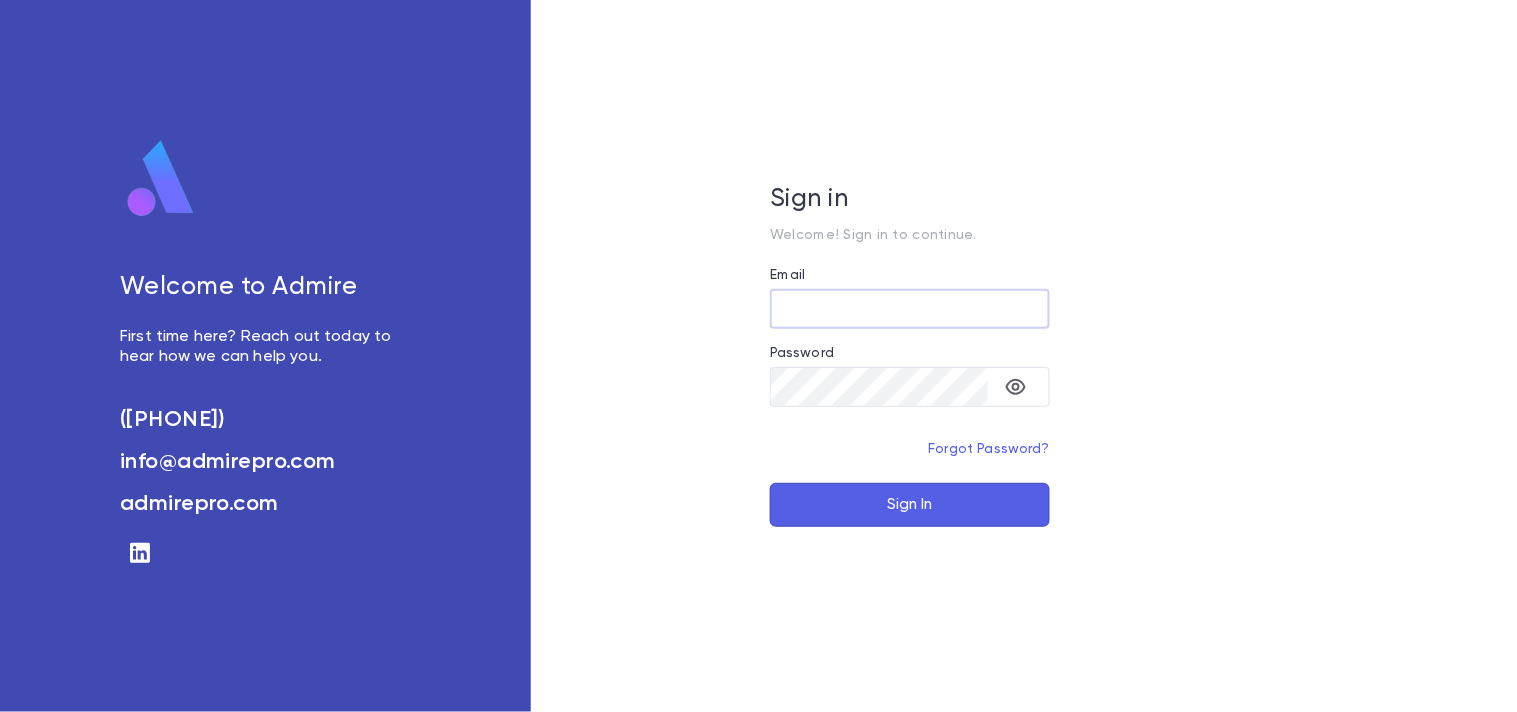type on "**********" 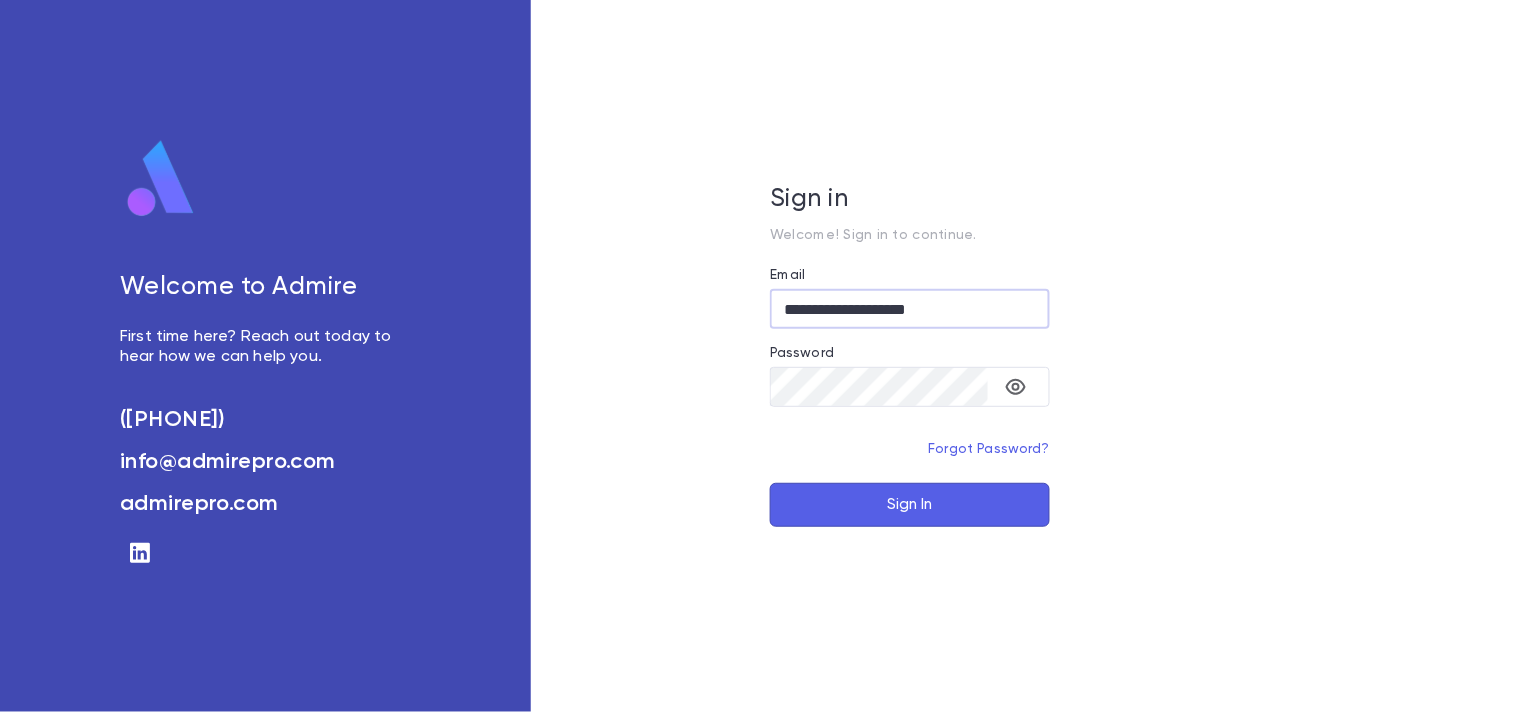 click on "Welcome to Admire First time here? Reach out today to hear how we can help you. ([PHONE]) [EMAIL] [WEBSITE]" at bounding box center (265, 356) 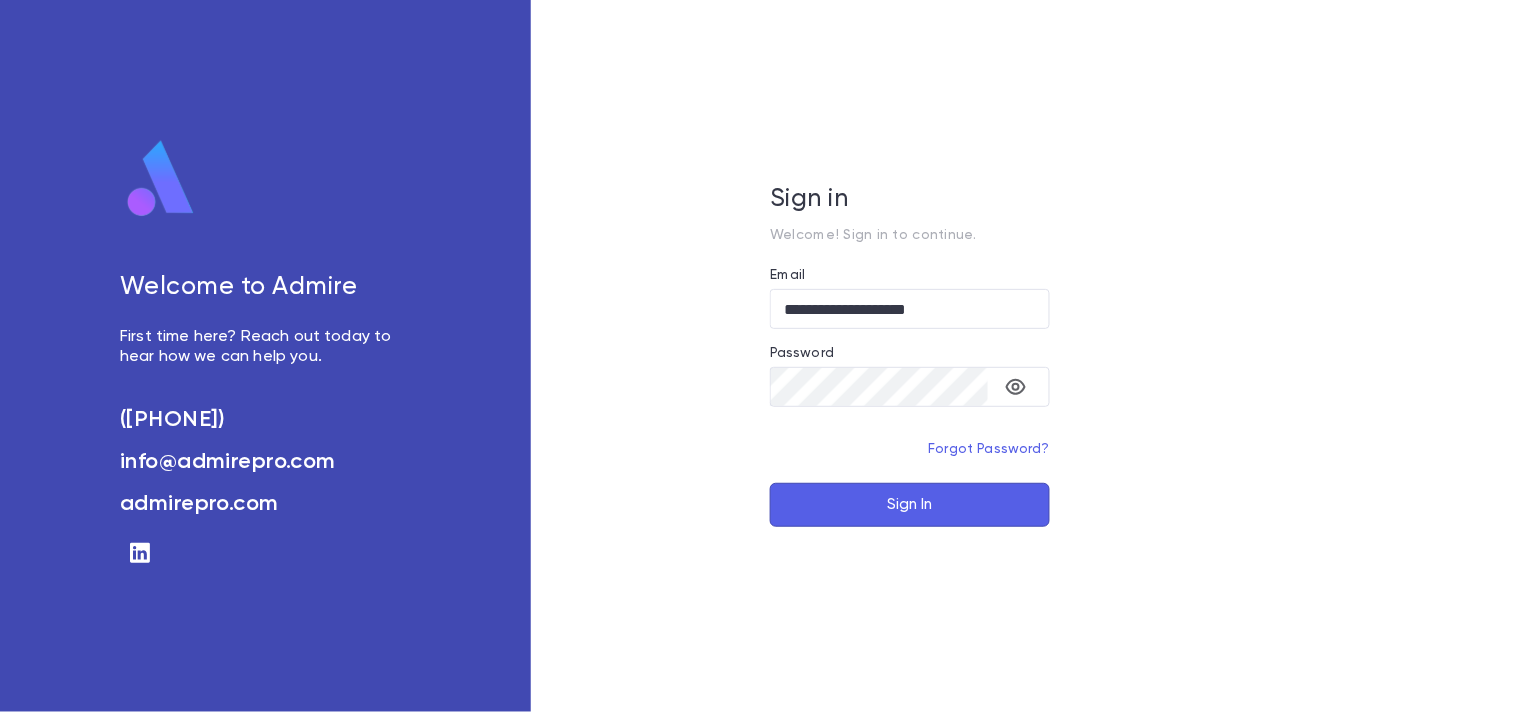 click on "Sign In" at bounding box center (910, 505) 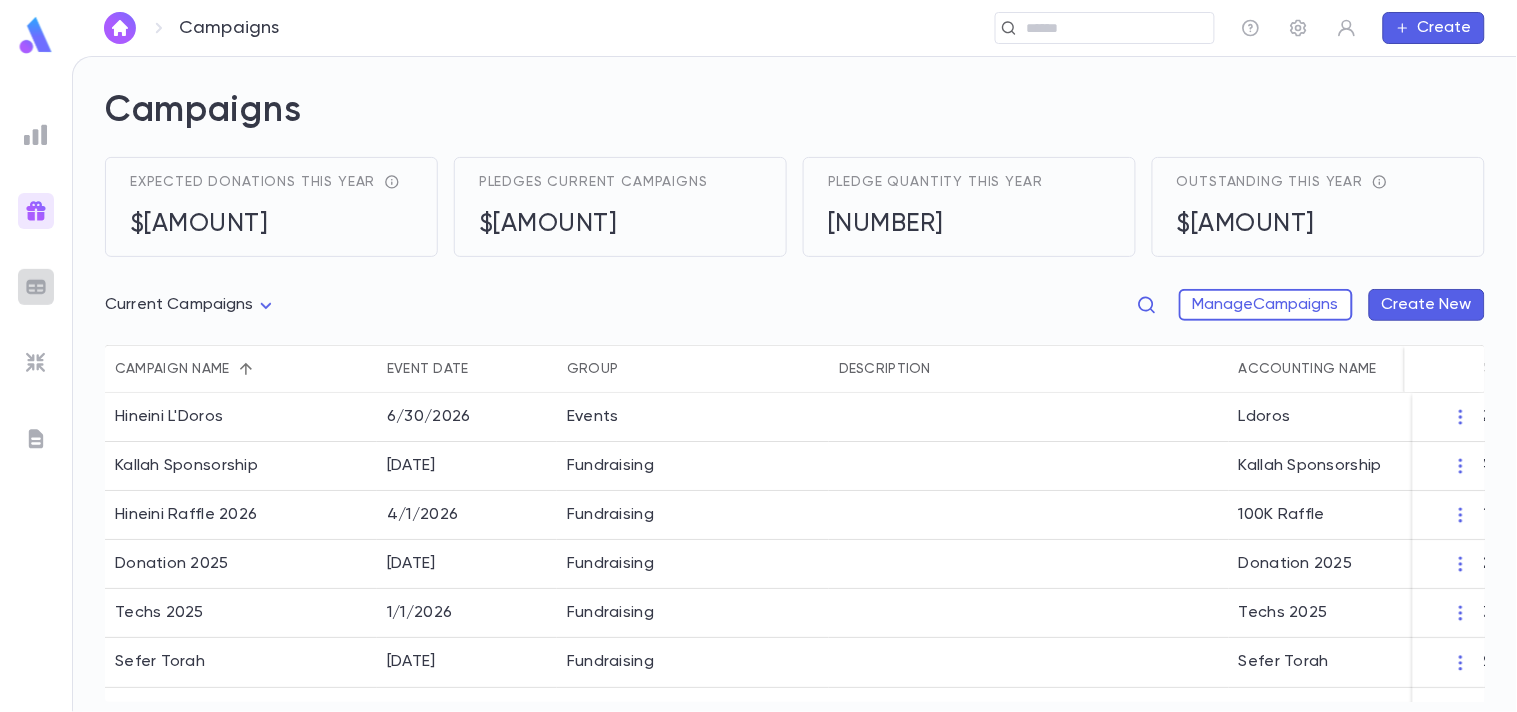 click at bounding box center [36, 287] 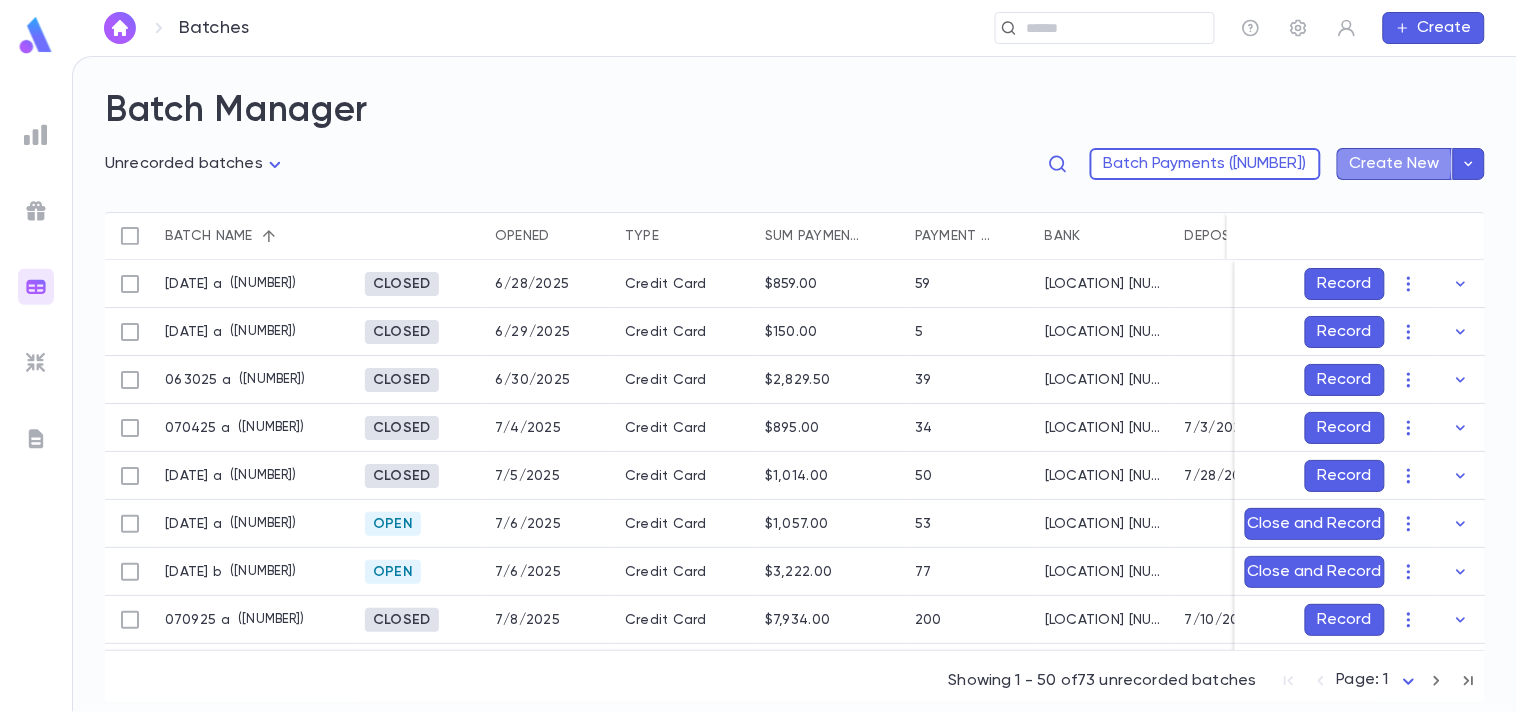 click on "Create New" at bounding box center [1395, 164] 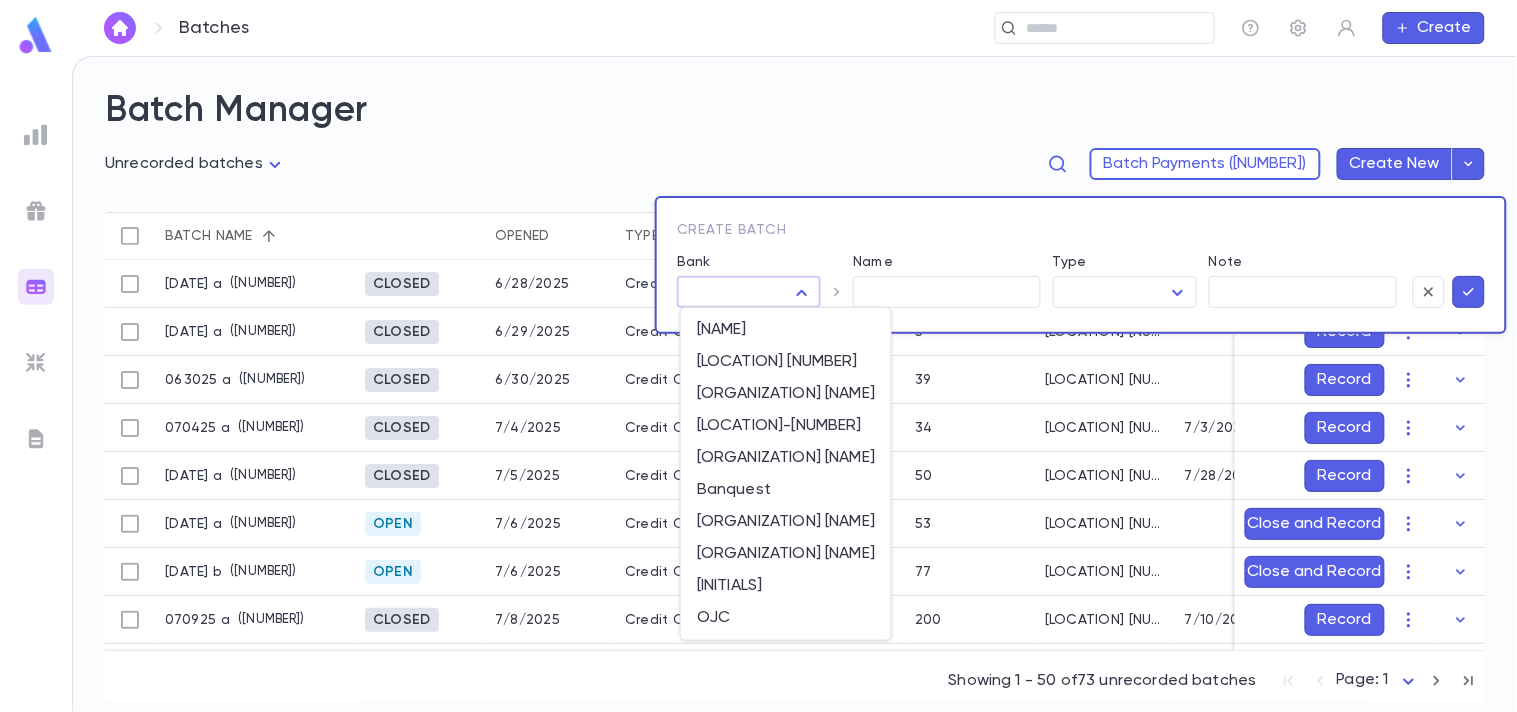 click on "([NUMBER]) [NUMBER] [DATE] [TYPE] $[AMOUNT] [QUANTITY] [LOCATION] [NUMBER]  [DATE] [TYPE] $[AMOUNT] [QUANTITY] [LOCATION] [NUMBER] [DATE] [TYPE] $[AMOUNT] [QUANTITY] [LOCATION] [NUMBER] [DATE] [TYPE] $[AMOUNT] [QUANTITY] [LOCATION] [NUMBER] [DATE] [TYPE] $[AMOUNT] [QUANTITY] [LOCATION] [NUMBER] [DATE] [TYPE] $[AMOUNT] [QUANTITY] [LOCATION] [NUMBER] [DATE] [TYPE] $[AMOUNT] [QUANTITY] [LOCATION] [NUMBER] [DATE] [TYPE] $[AMOUNT] [QUANTITY] [LOCATION] [NUMBER] [DATE] [TYPE] $[AMOUNT] [QUANTITY] [LOCATION] [NUMBER] [DATE] [TYPE] $[AMOUNT] [QUANTITY] [LOCATION] [NUMBER] [DATE] [TYPE] $[AMOUNT] [QUANTITY] [LOCATION] [NUMBER] [DATE] [TYPE] $[AMOUNT] [QUANTITY] [LOCATION] [NUMBER] [DATE] [TYPE] $[AMOUNT] [QUANTITY] [LOCATION] Record" at bounding box center (758, 384) 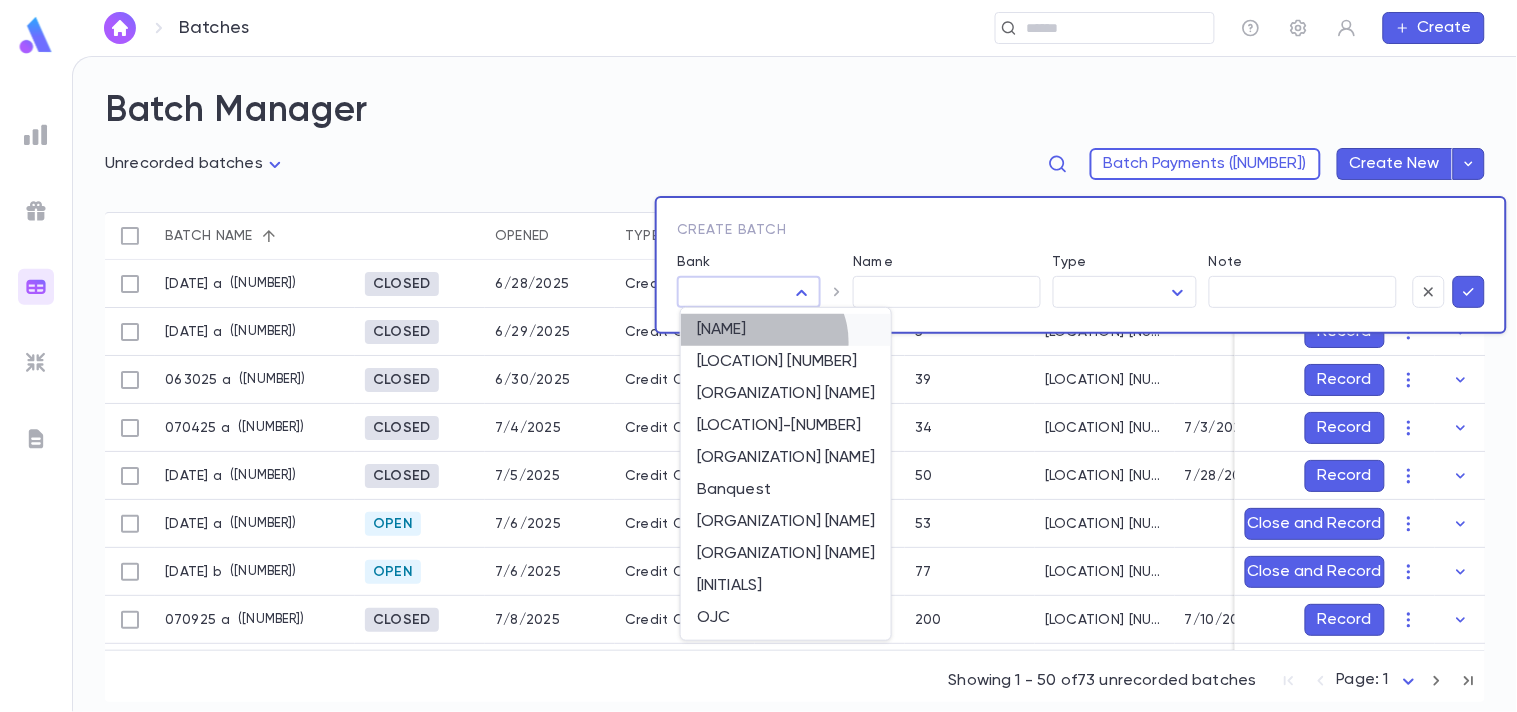 click on "[NAME]" at bounding box center (786, 330) 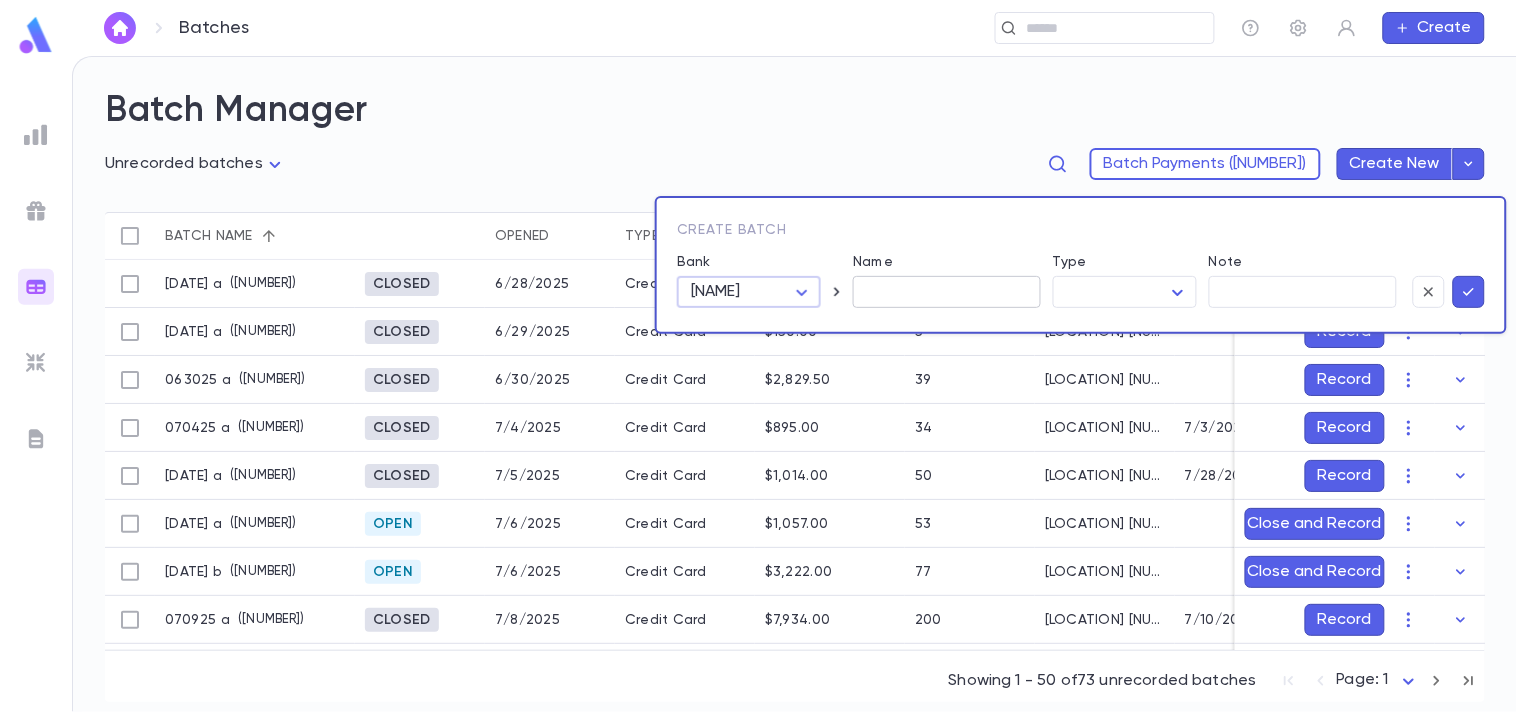 click on "Name" at bounding box center (947, 292) 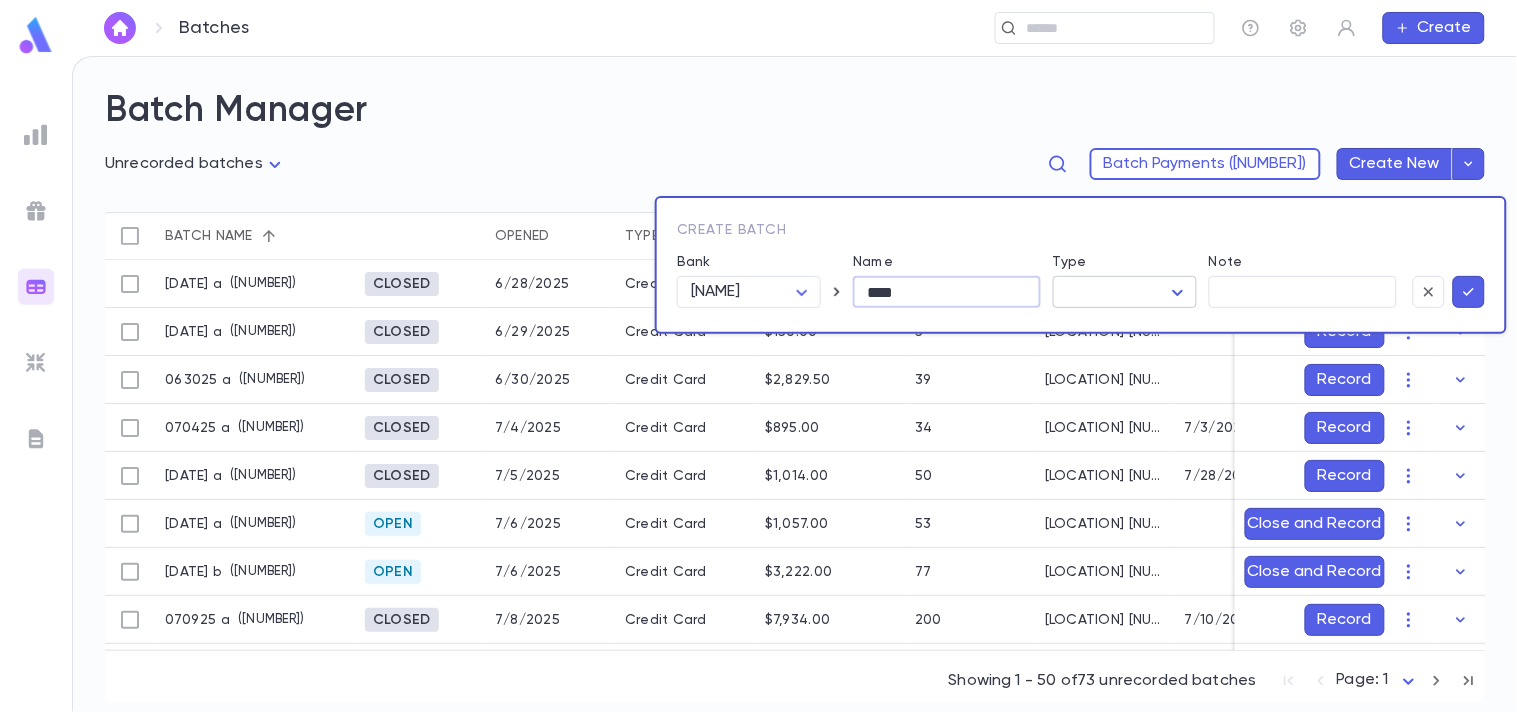 type on "****" 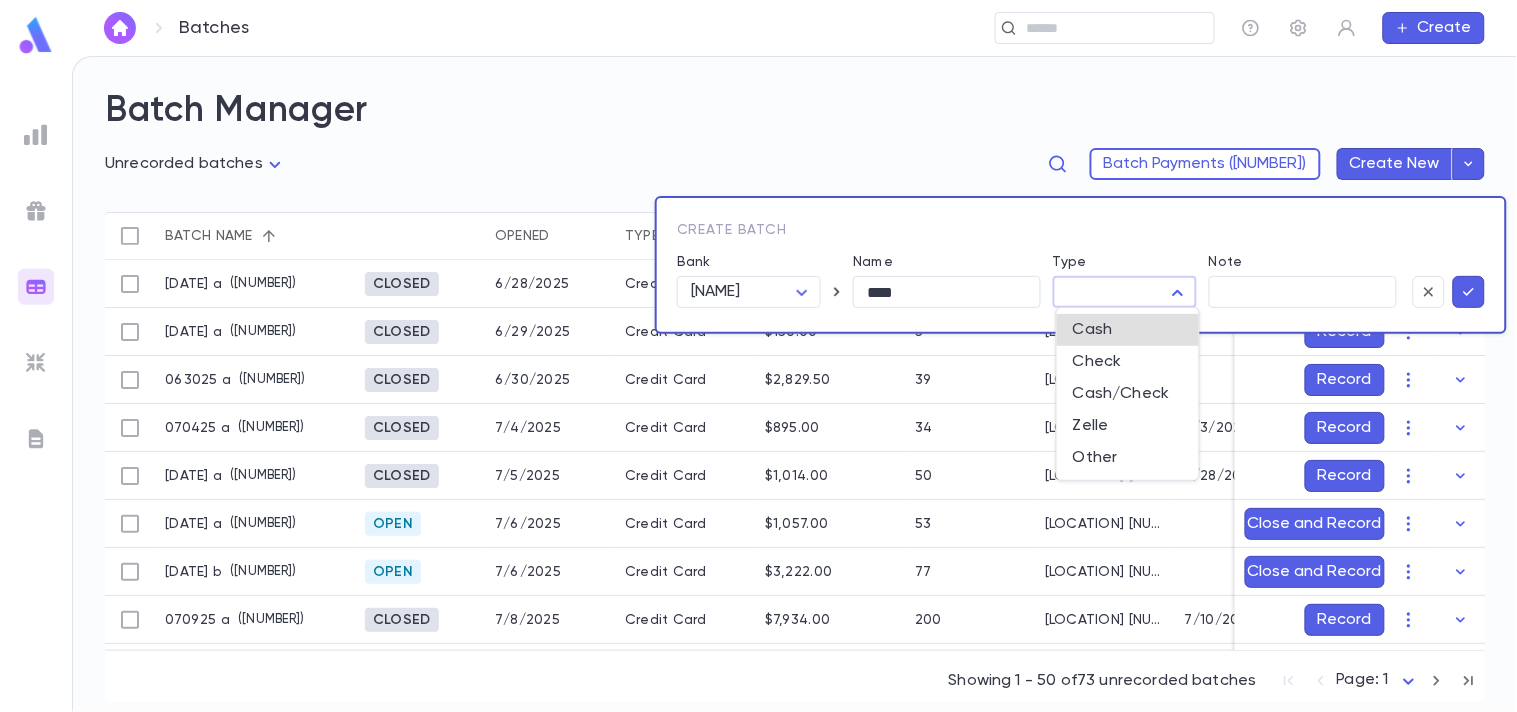 click on "([NUMBER]) [NUMBER] [DATE] [TYPE] $[AMOUNT] [QUANTITY] [LOCATION] [NUMBER]  [DATE] [TYPE] $[AMOUNT] [QUANTITY] [LOCATION] [NUMBER] [DATE] [TYPE] $[AMOUNT] [QUANTITY] [LOCATION] [NUMBER] [DATE] [TYPE] $[AMOUNT] [QUANTITY] [LOCATION] [NUMBER] [DATE] [TYPE] $[AMOUNT] [QUANTITY] [LOCATION] [NUMBER] [DATE] [TYPE] $[AMOUNT] [QUANTITY] [LOCATION] [NUMBER] [DATE] [TYPE] $[AMOUNT] [QUANTITY] [LOCATION] [NUMBER] [DATE] [TYPE] $[AMOUNT] [QUANTITY] [LOCATION] [NUMBER] [DATE] [TYPE] $[AMOUNT] [QUANTITY] [LOCATION] [NUMBER] [DATE] [TYPE] $[AMOUNT] [QUANTITY] [LOCATION] [NUMBER] [DATE] [TYPE] $[AMOUNT] [QUANTITY] [LOCATION] [NUMBER] [DATE] [TYPE] $[AMOUNT] [QUANTITY] [LOCATION] [NUMBER] [DATE] [TYPE] $[AMOUNT] [QUANTITY] [LOCATION] Record" at bounding box center (758, 384) 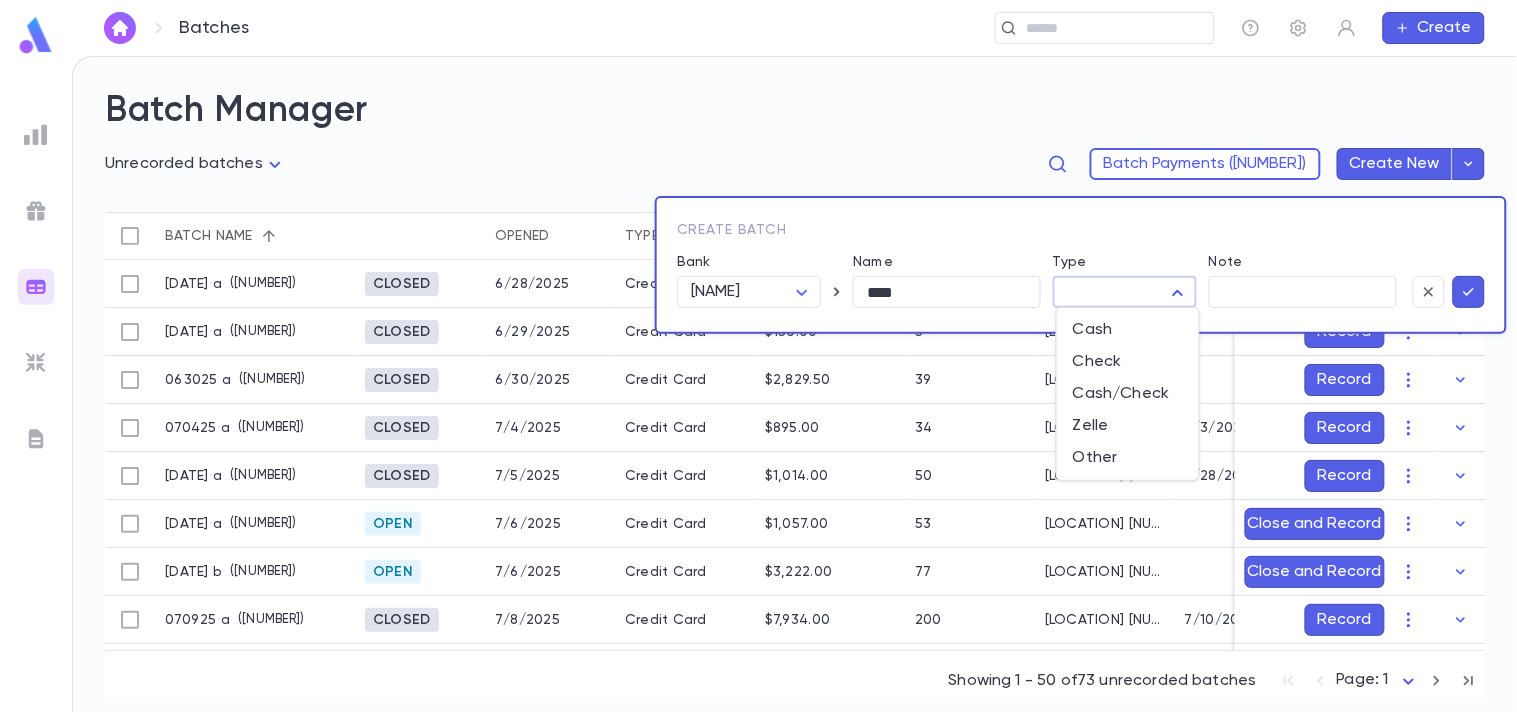 click at bounding box center (758, 356) 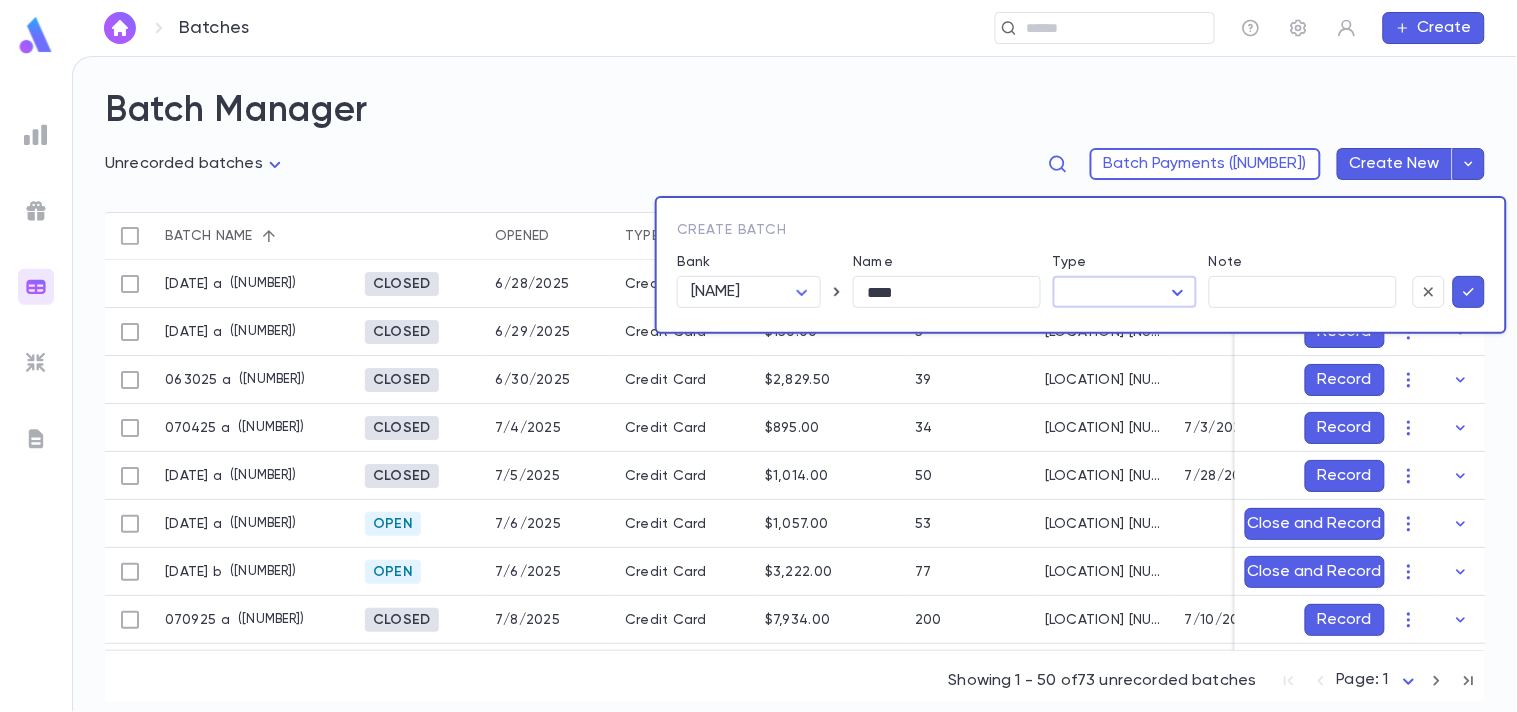 click 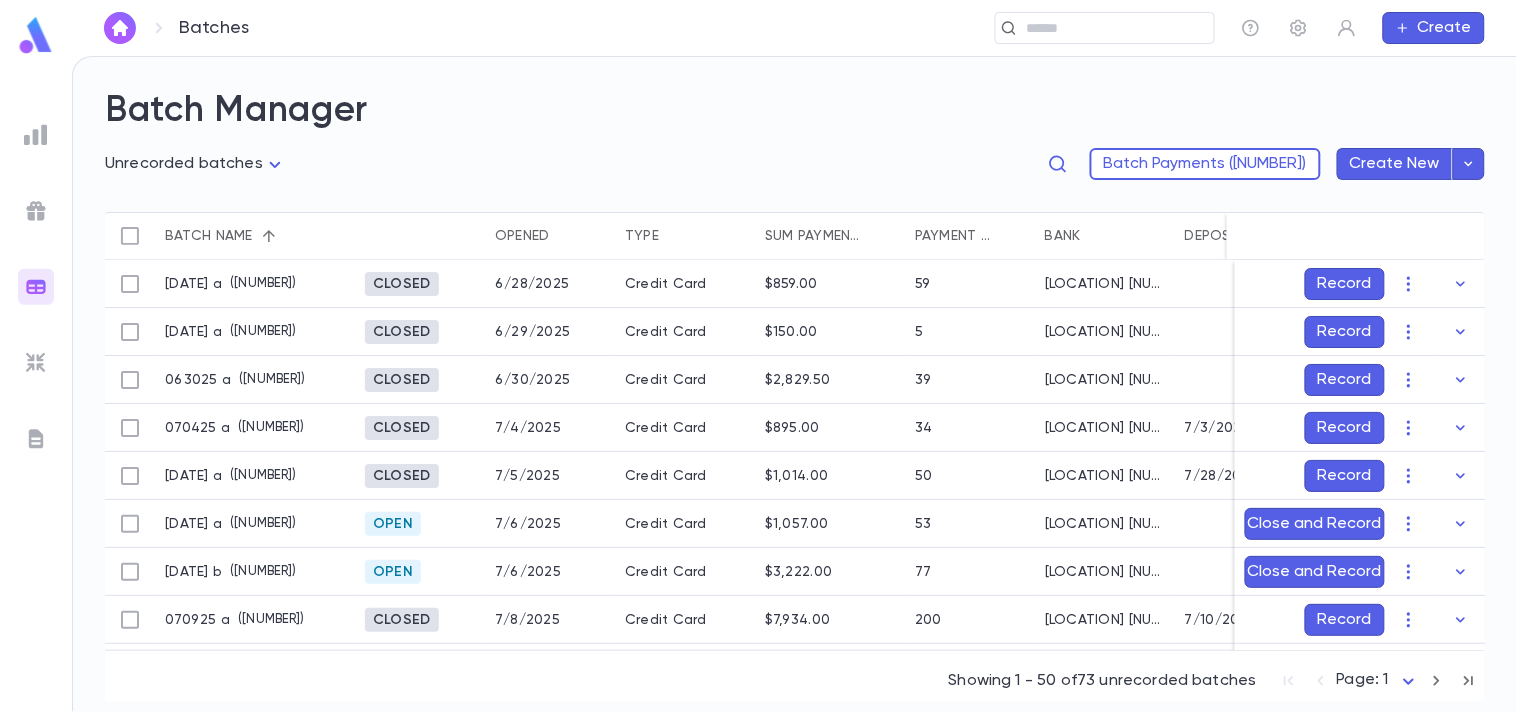 click at bounding box center (1460, 284) 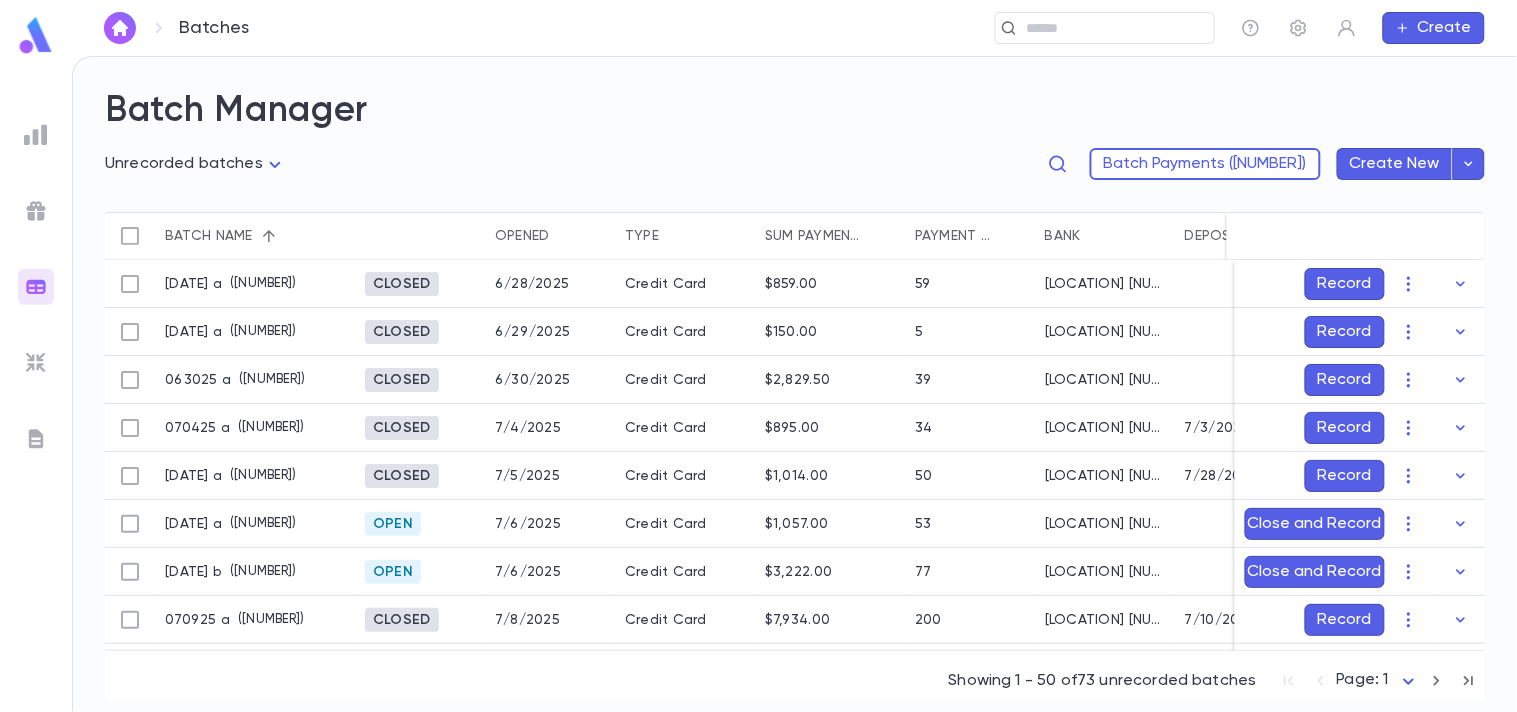 click 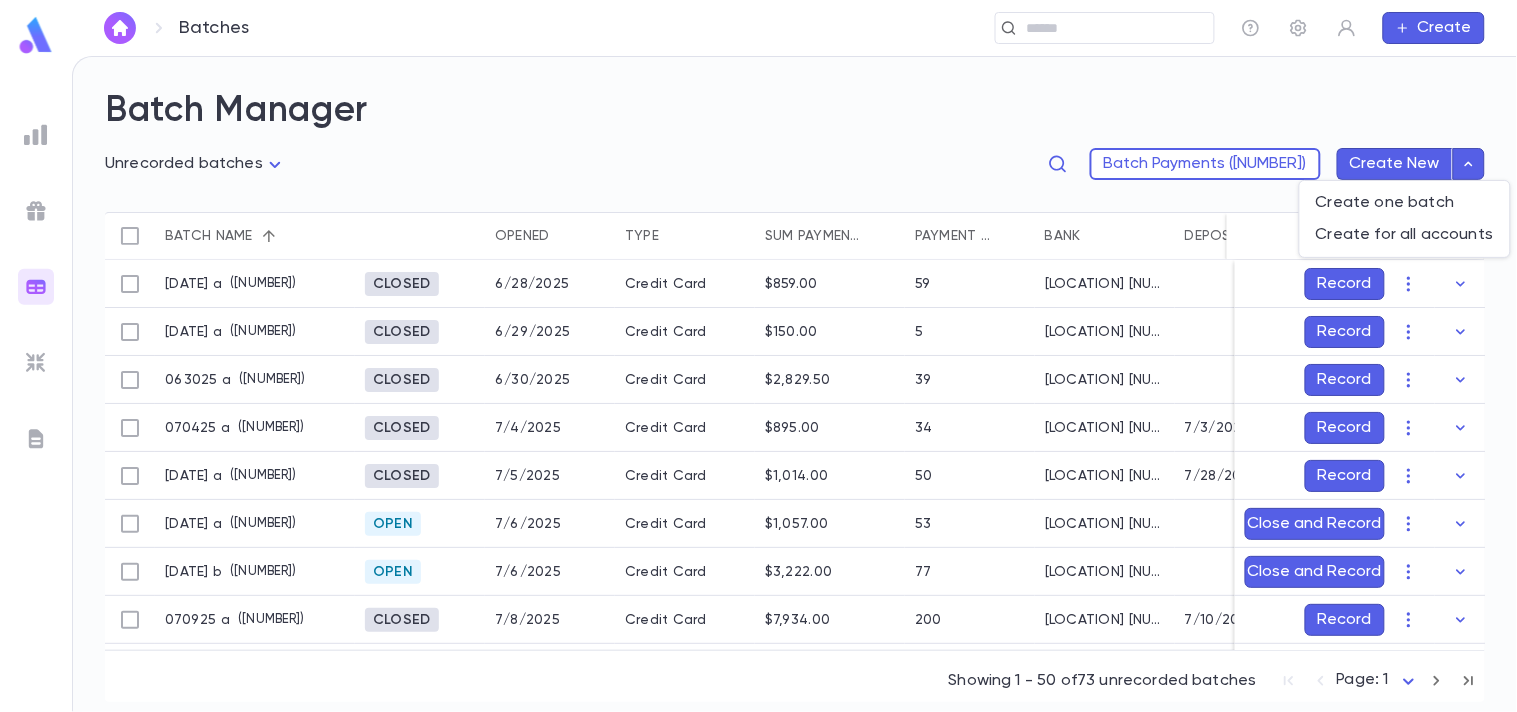 click at bounding box center (758, 356) 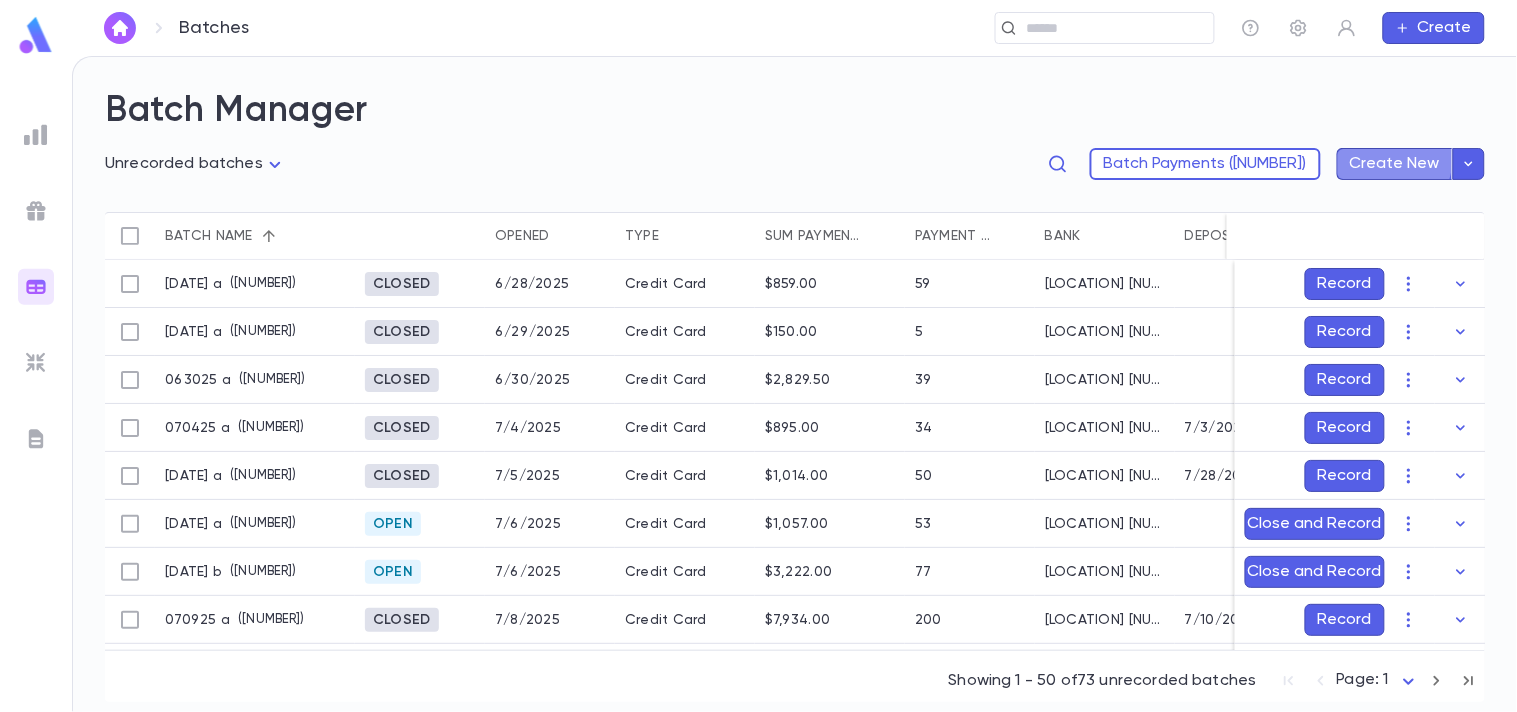 click on "Create New" at bounding box center [1395, 164] 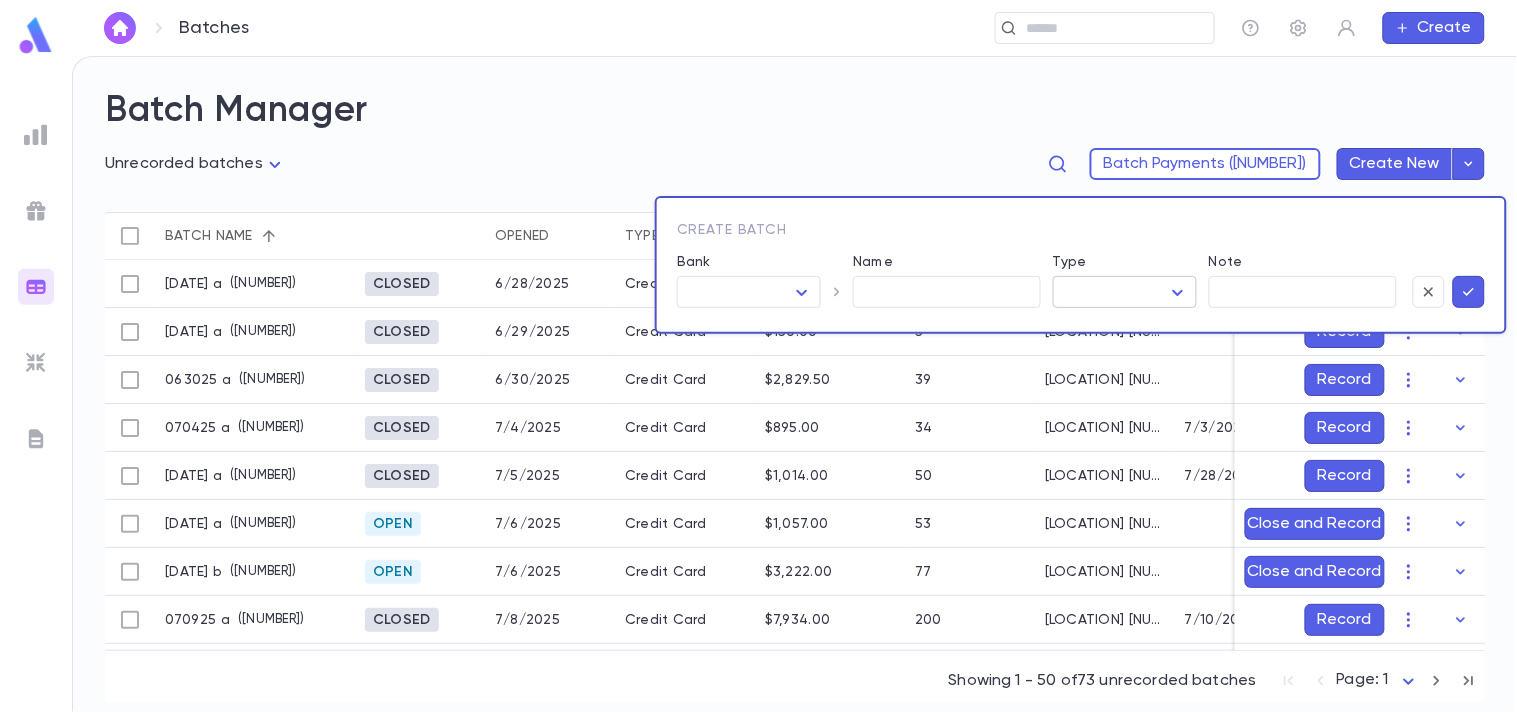 click on "([NUMBER]) [NUMBER] [DATE] [TYPE] $[AMOUNT] [QUANTITY] [LOCATION] [NUMBER]  [DATE] [TYPE] $[AMOUNT] [QUANTITY] [LOCATION] [NUMBER] [DATE] [TYPE] $[AMOUNT] [QUANTITY] [LOCATION] [NUMBER] [DATE] [TYPE] $[AMOUNT] [QUANTITY] [LOCATION] [NUMBER] [DATE] [TYPE] $[AMOUNT] [QUANTITY] [LOCATION] [NUMBER] [DATE] [TYPE] $[AMOUNT] [QUANTITY] [LOCATION] [NUMBER] [DATE] [TYPE] $[AMOUNT] [QUANTITY] [LOCATION] [NUMBER] [DATE] [TYPE] $[AMOUNT] [QUANTITY] [LOCATION] [NUMBER] [DATE] [TYPE] $[AMOUNT] [QUANTITY] [LOCATION] [NUMBER] [DATE] [TYPE] $[AMOUNT] [QUANTITY] [LOCATION] [NUMBER] [DATE] [TYPE] $[AMOUNT] [QUANTITY] [LOCATION] [NUMBER] [DATE] [TYPE] $[AMOUNT] [QUANTITY] [LOCATION] [NUMBER] [DATE] [TYPE] $[AMOUNT] [QUANTITY] [LOCATION] ([NUMBER]) [NUMBER]" at bounding box center [758, 384] 